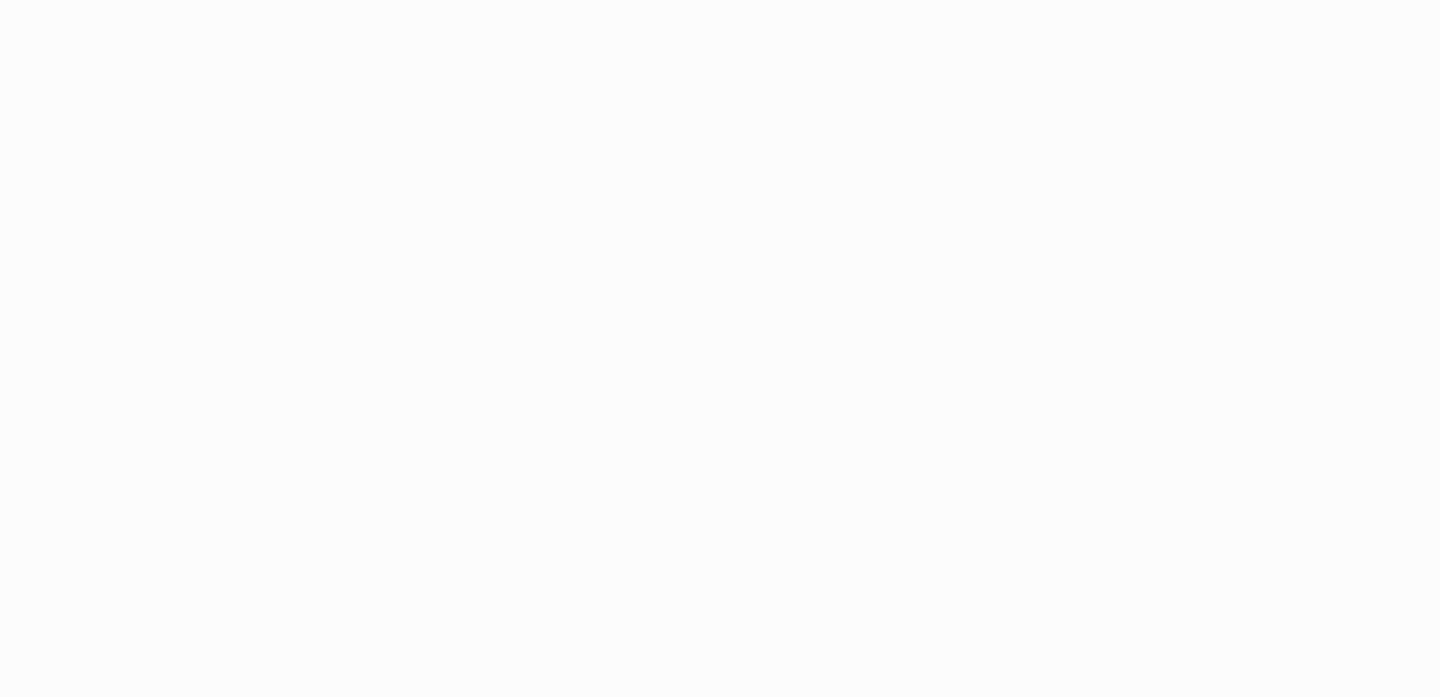 scroll, scrollTop: 0, scrollLeft: 0, axis: both 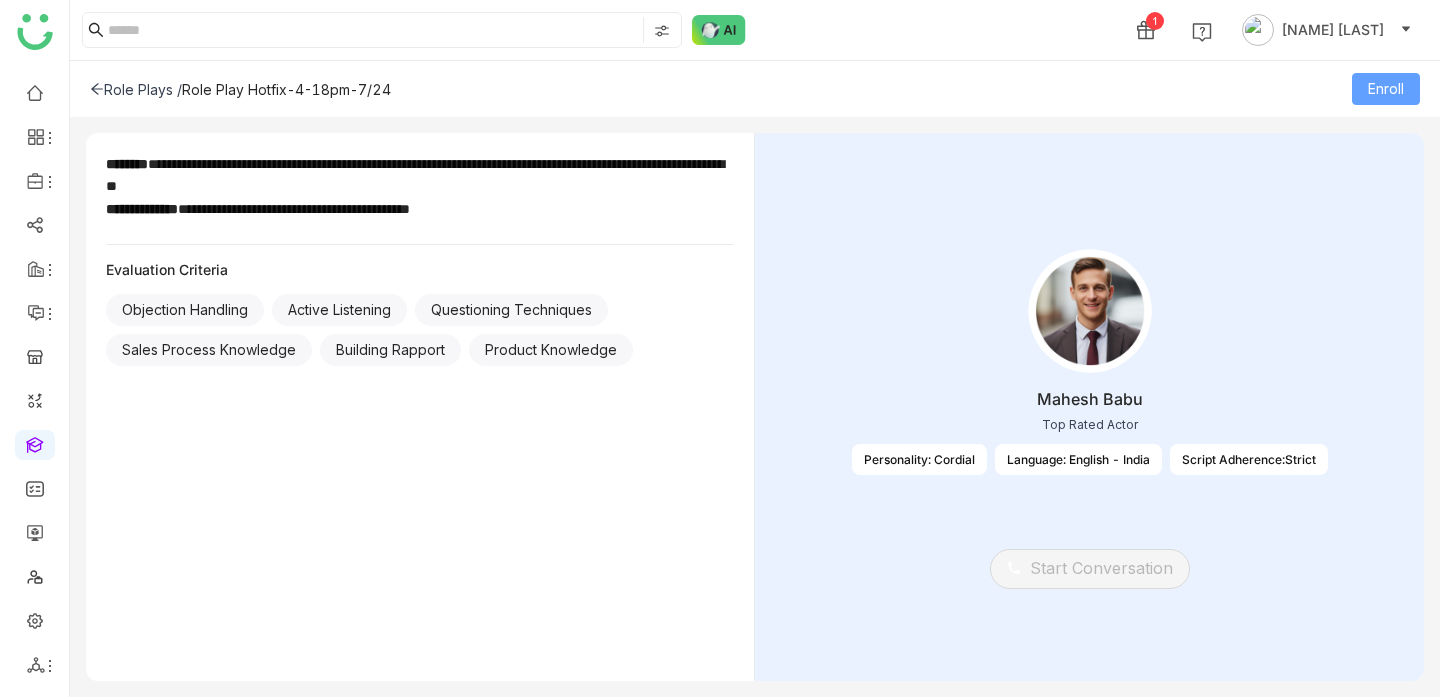 click on "Enroll" 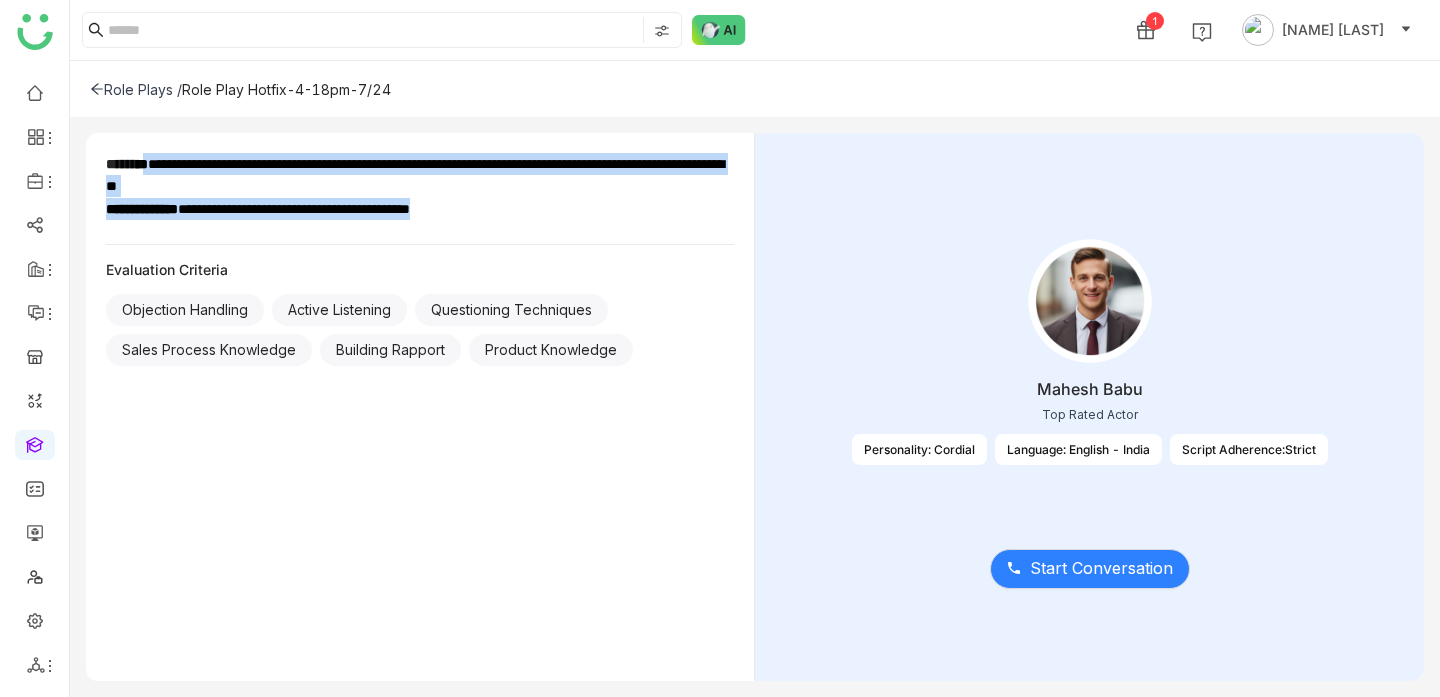 drag, startPoint x: 152, startPoint y: 159, endPoint x: 578, endPoint y: 230, distance: 431.87613 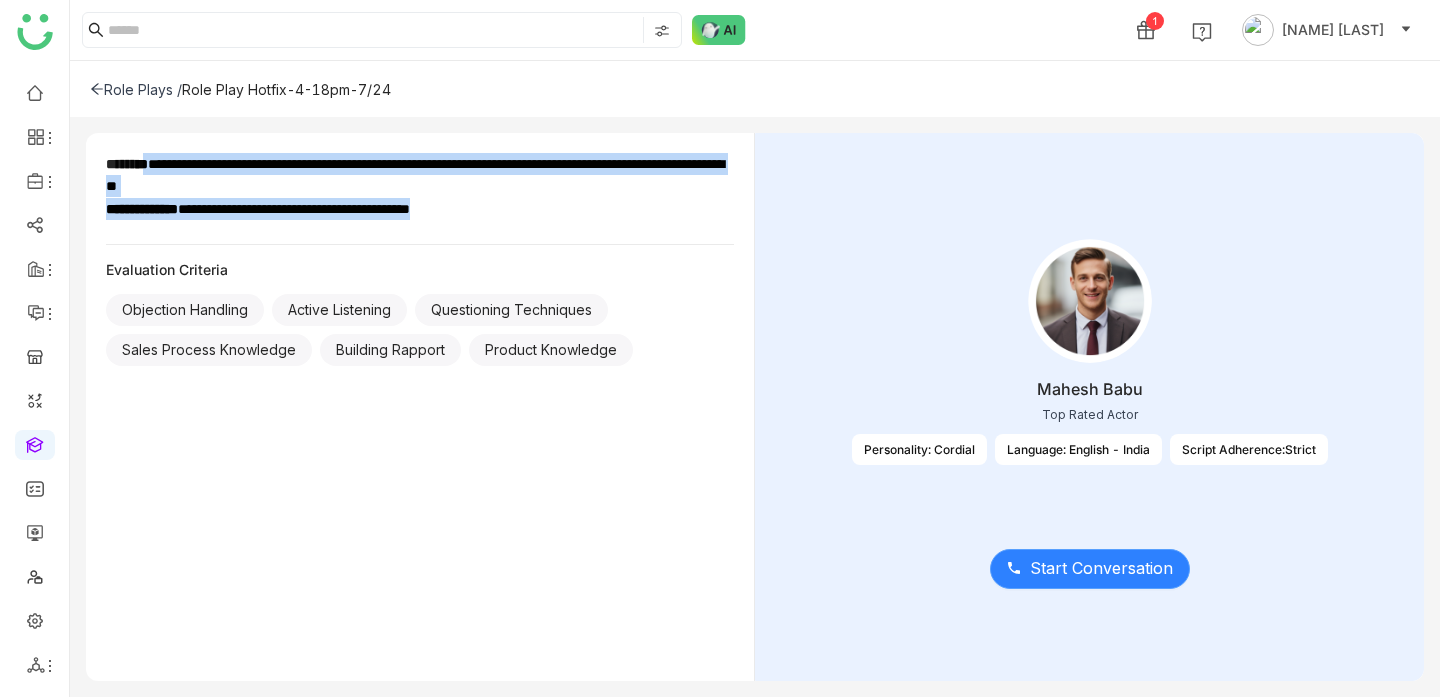 click 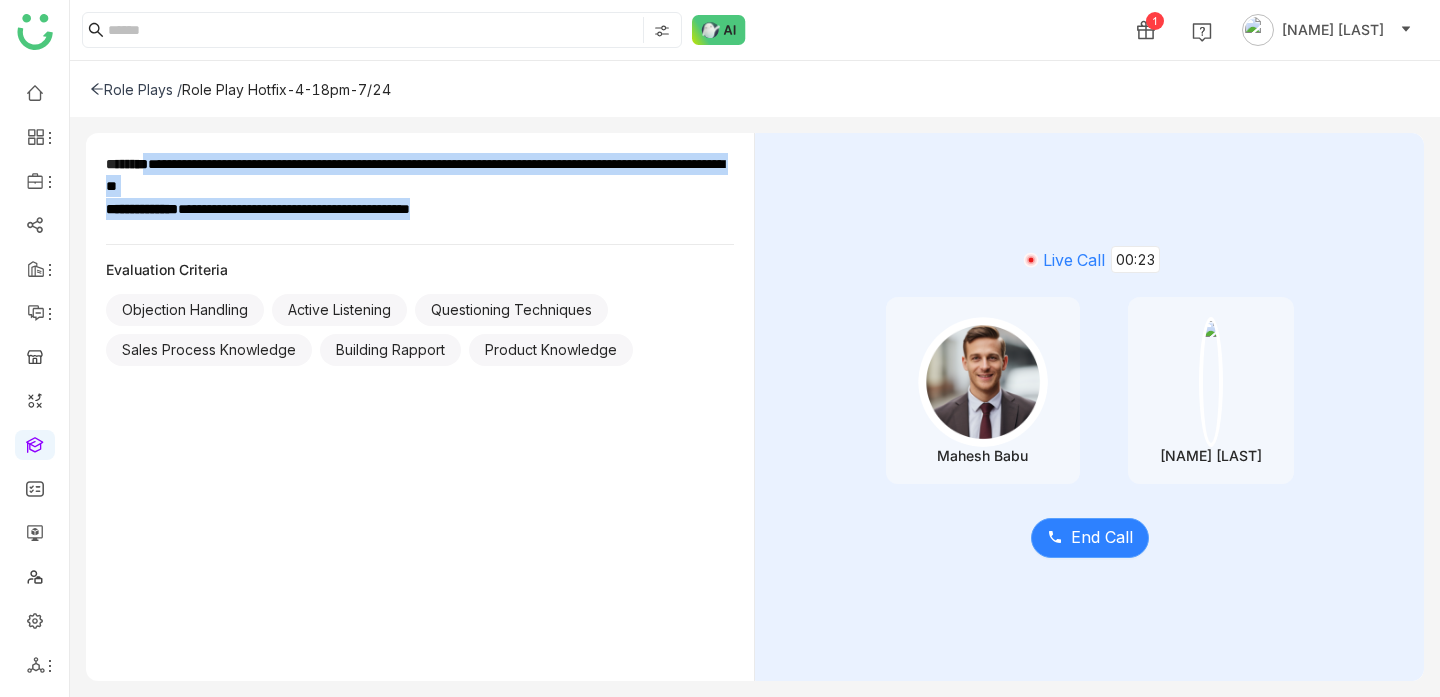 click on "End Call" 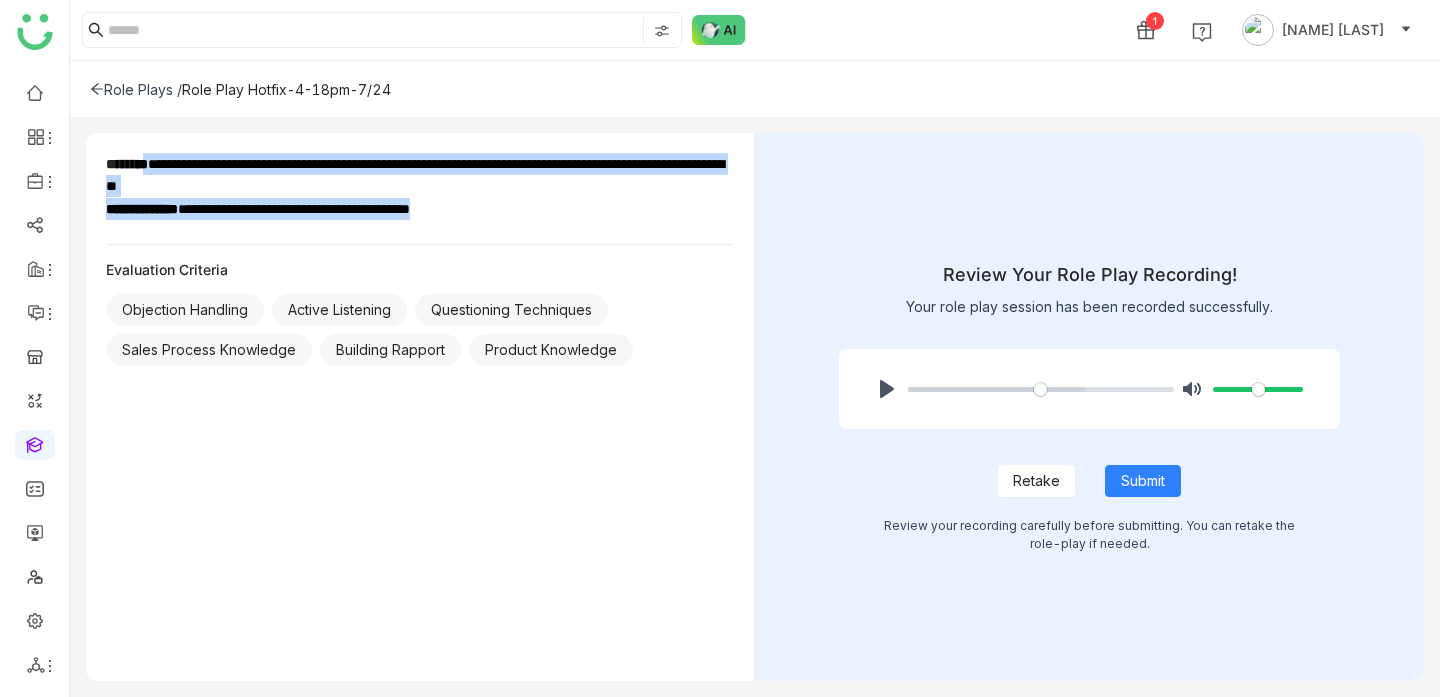 click on "[DATE]" 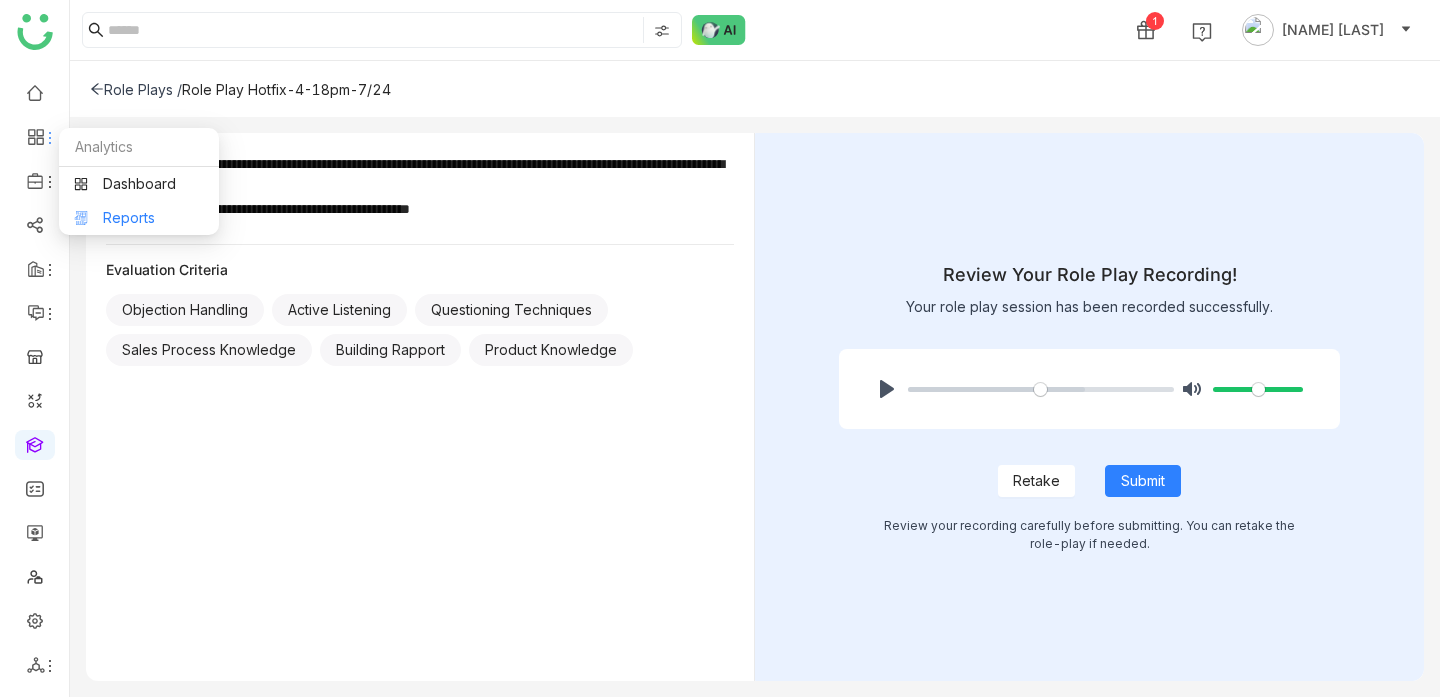 click on "Reports" at bounding box center (139, 218) 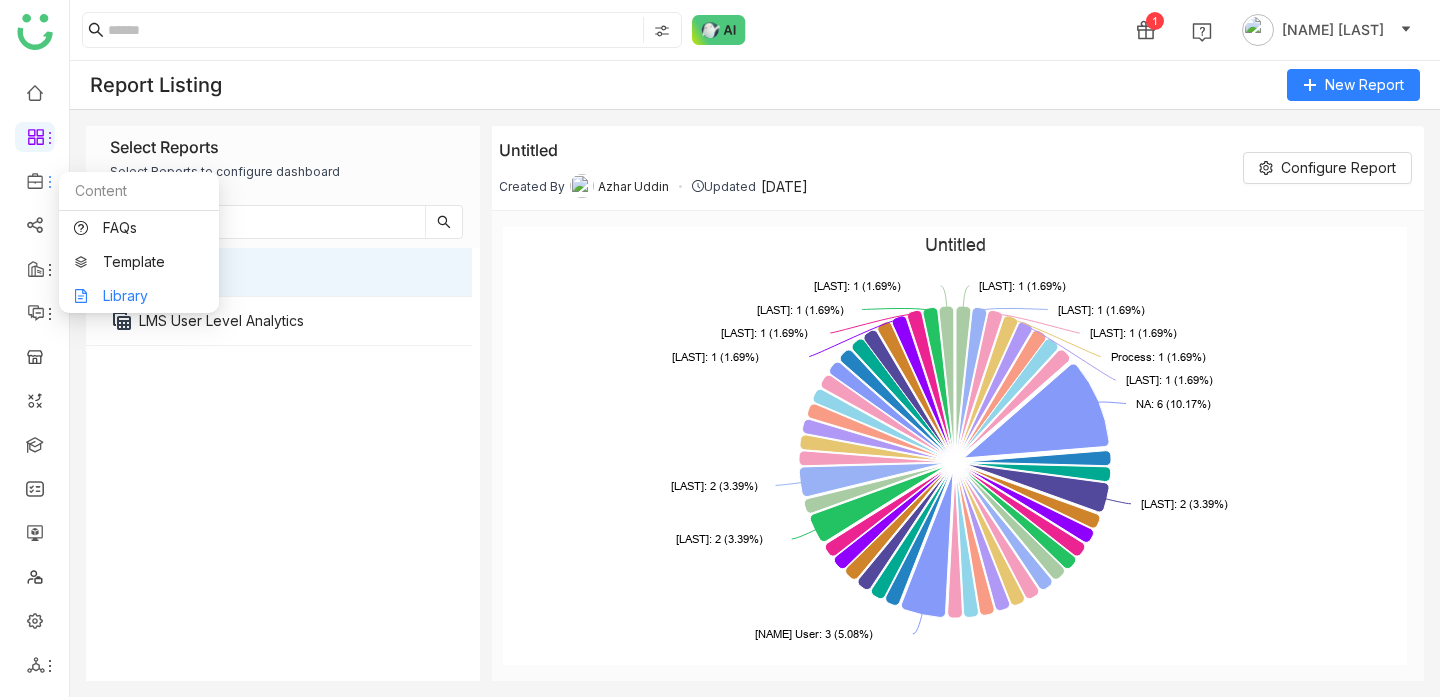 click on "Library" at bounding box center [139, 296] 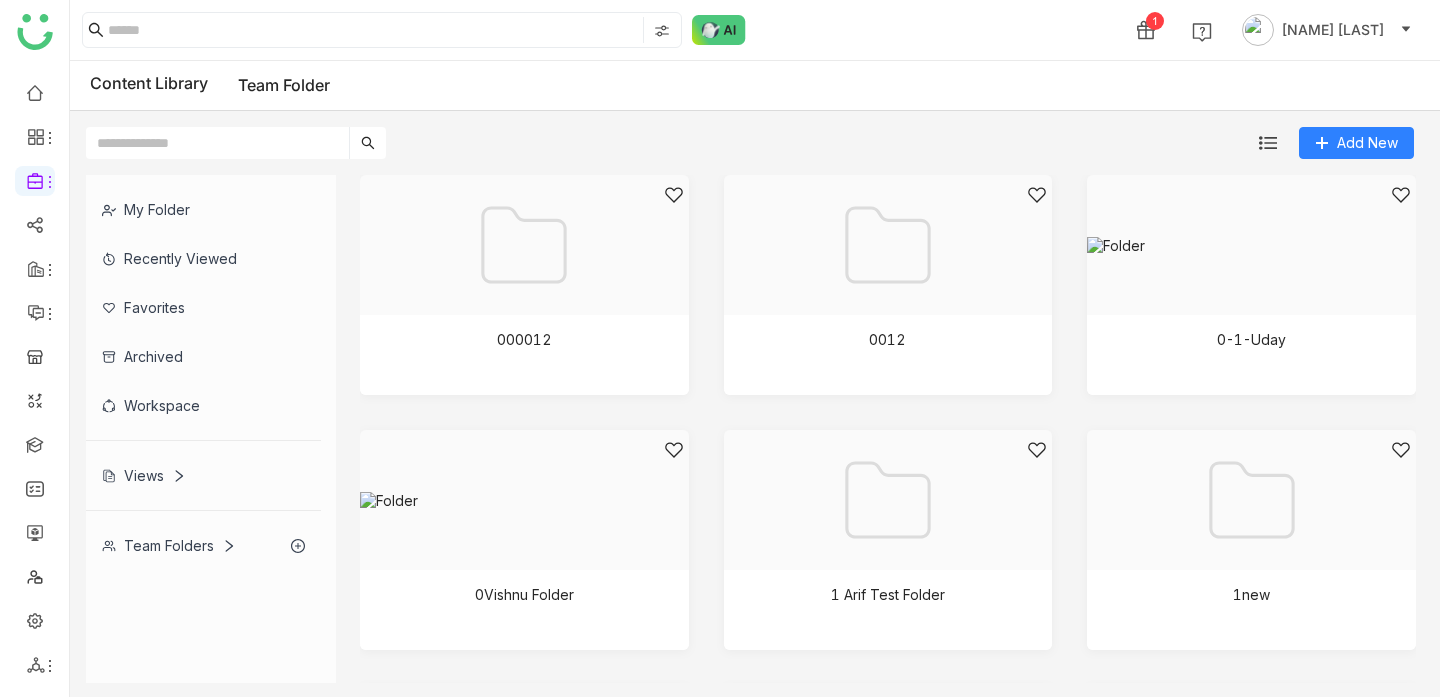 click on "Team Folders" 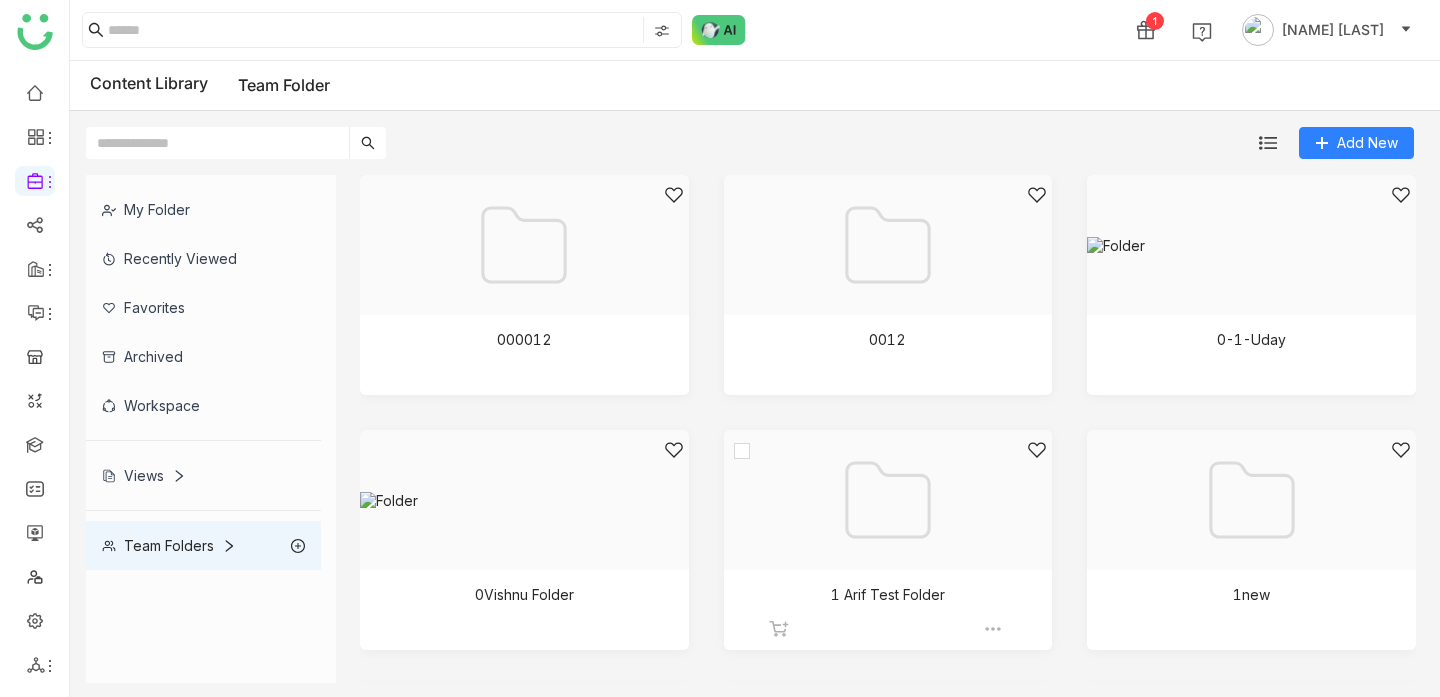 click 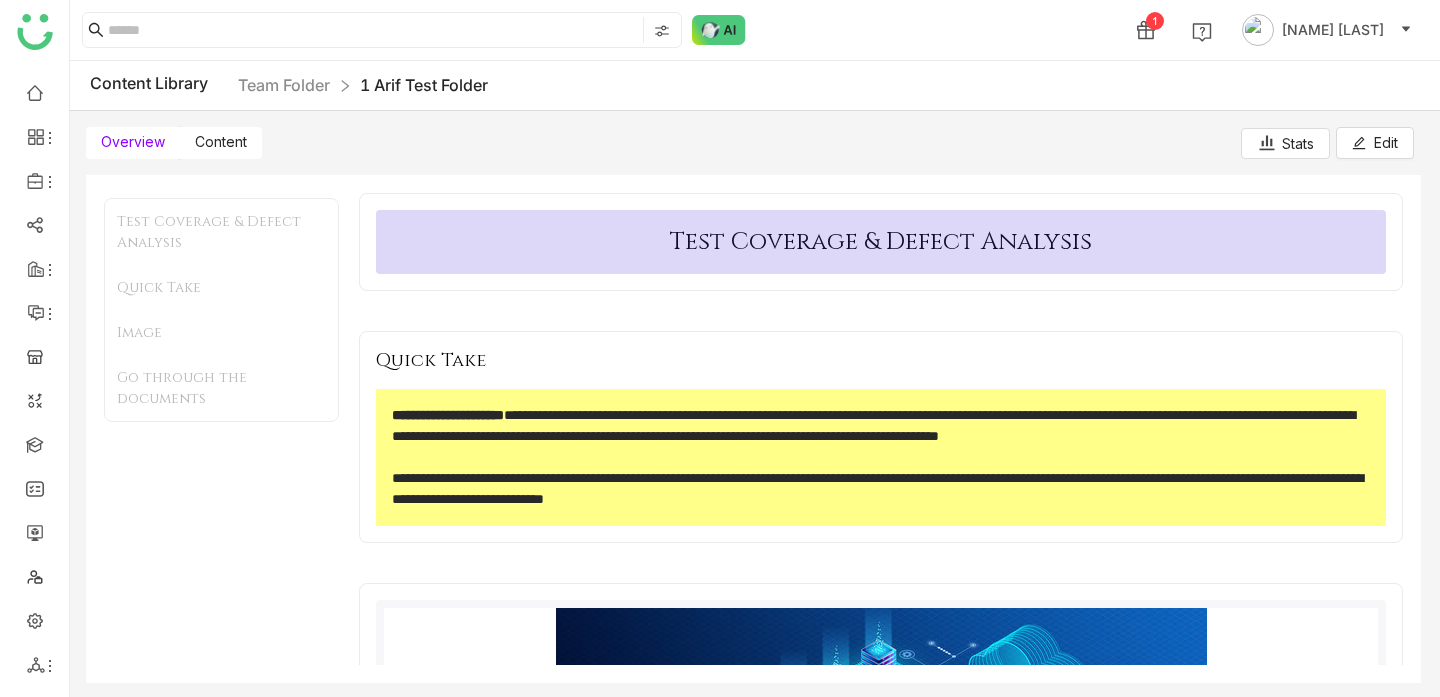 click on "Content" at bounding box center (221, 143) 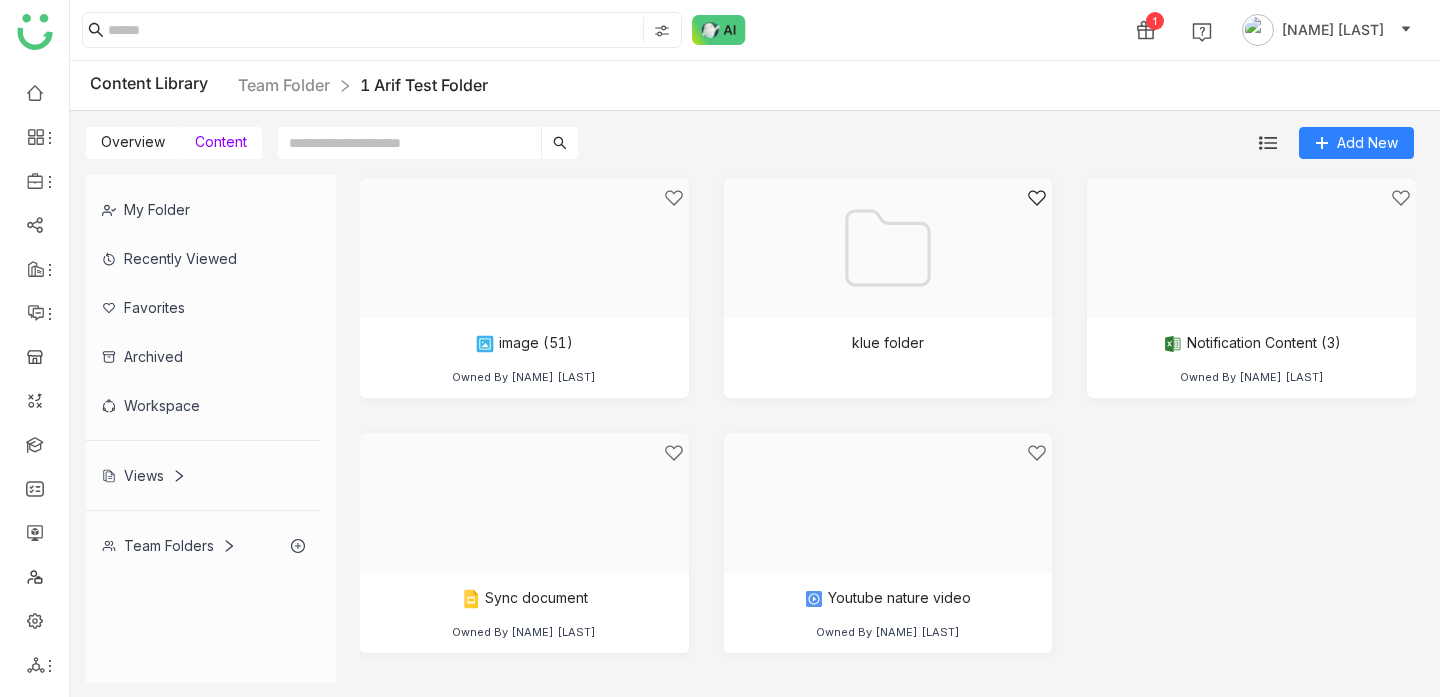 scroll, scrollTop: 0, scrollLeft: 0, axis: both 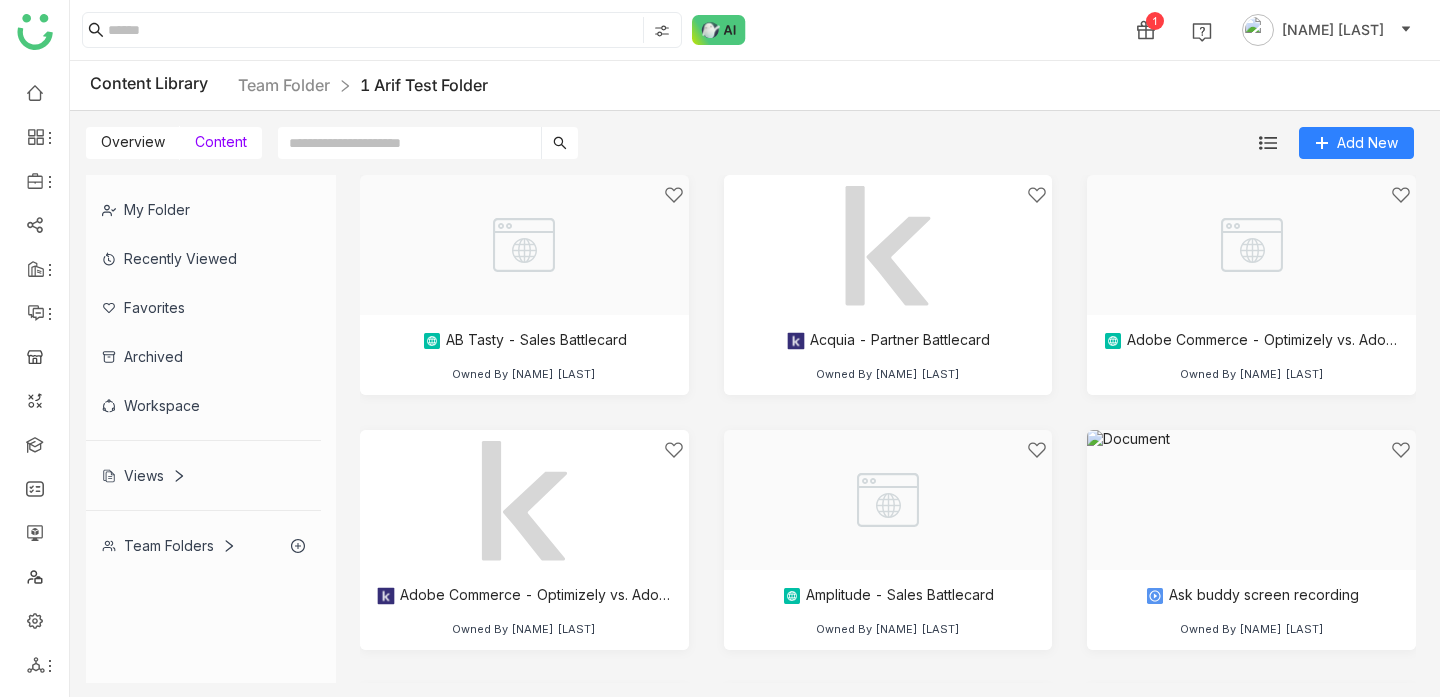 click on "1" 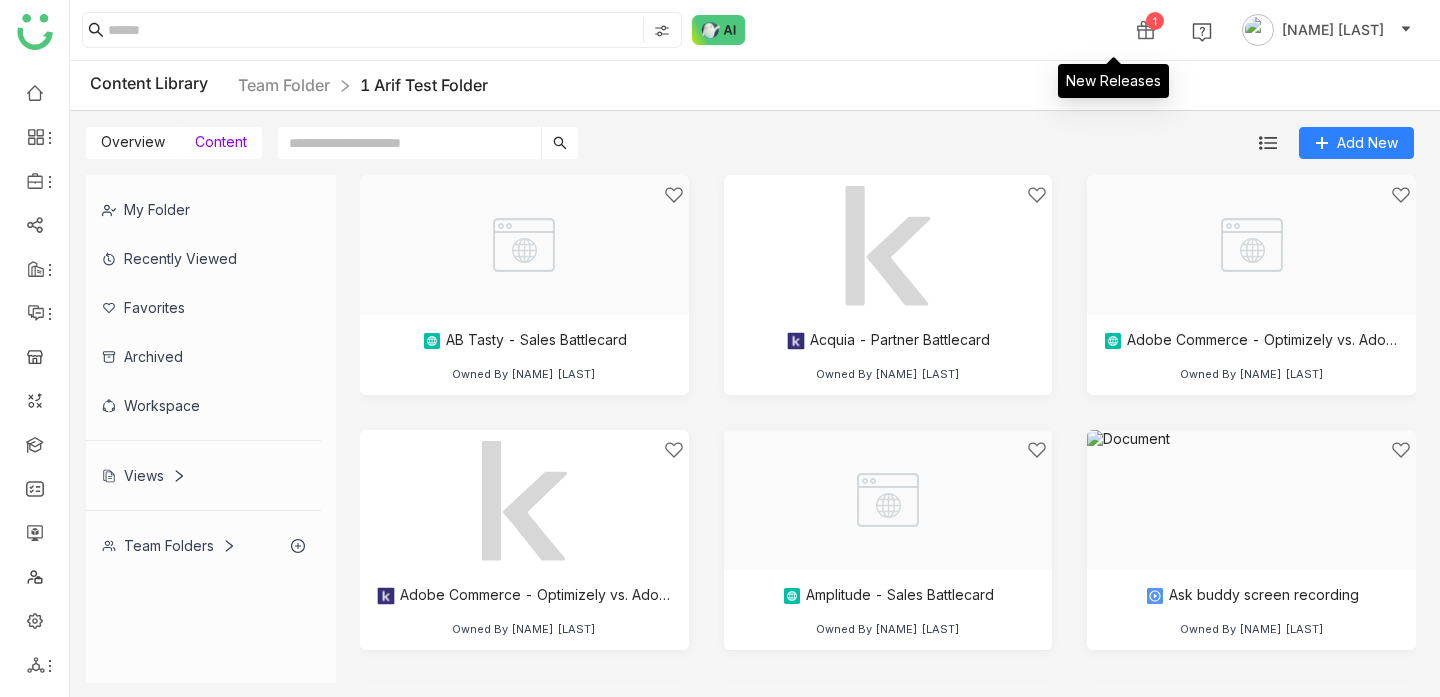 click on "1" 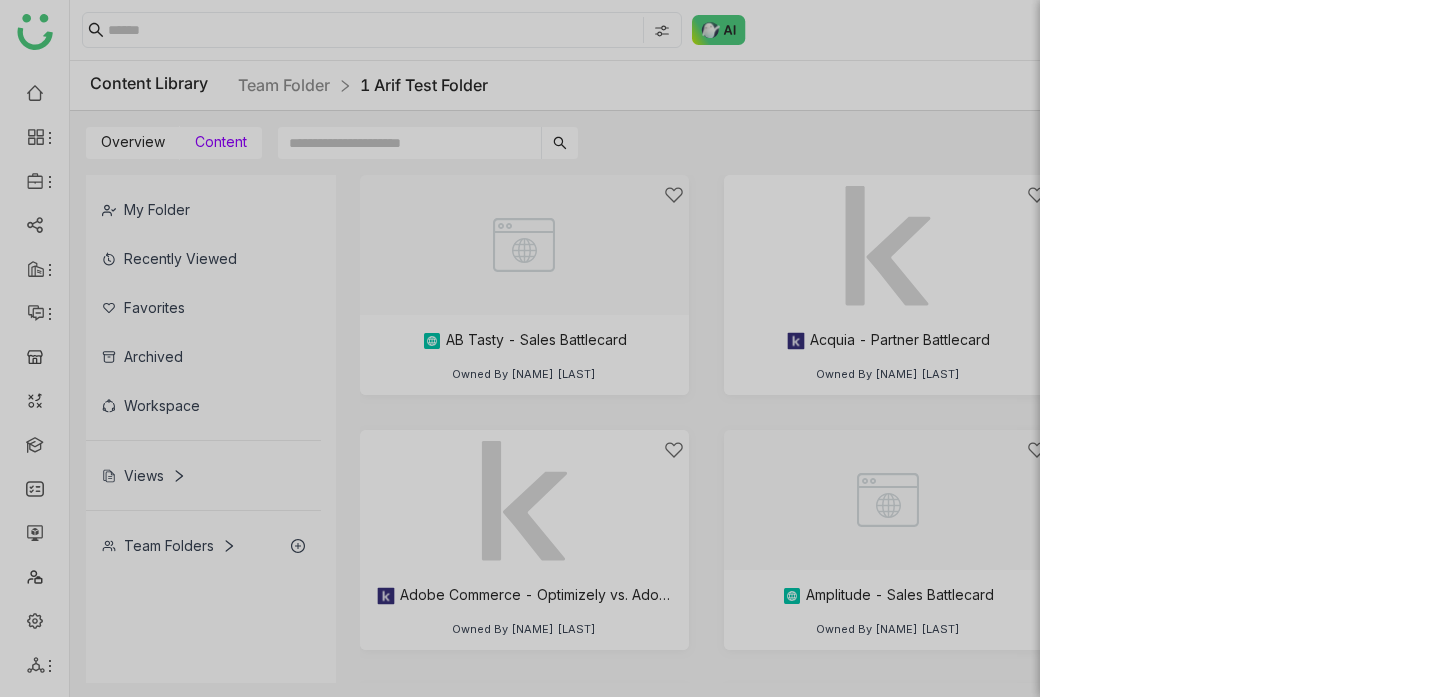 click at bounding box center [720, 348] 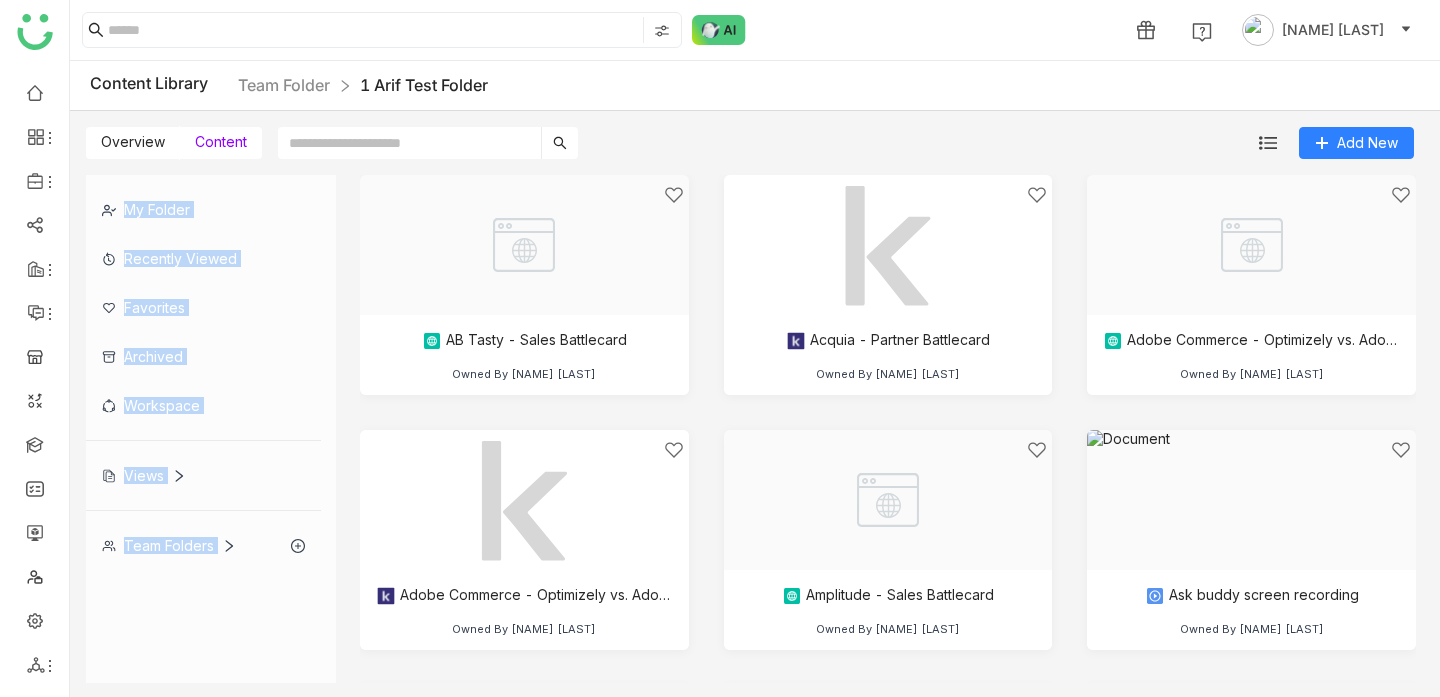 drag, startPoint x: 691, startPoint y: 413, endPoint x: 538, endPoint y: 119, distance: 331.4287 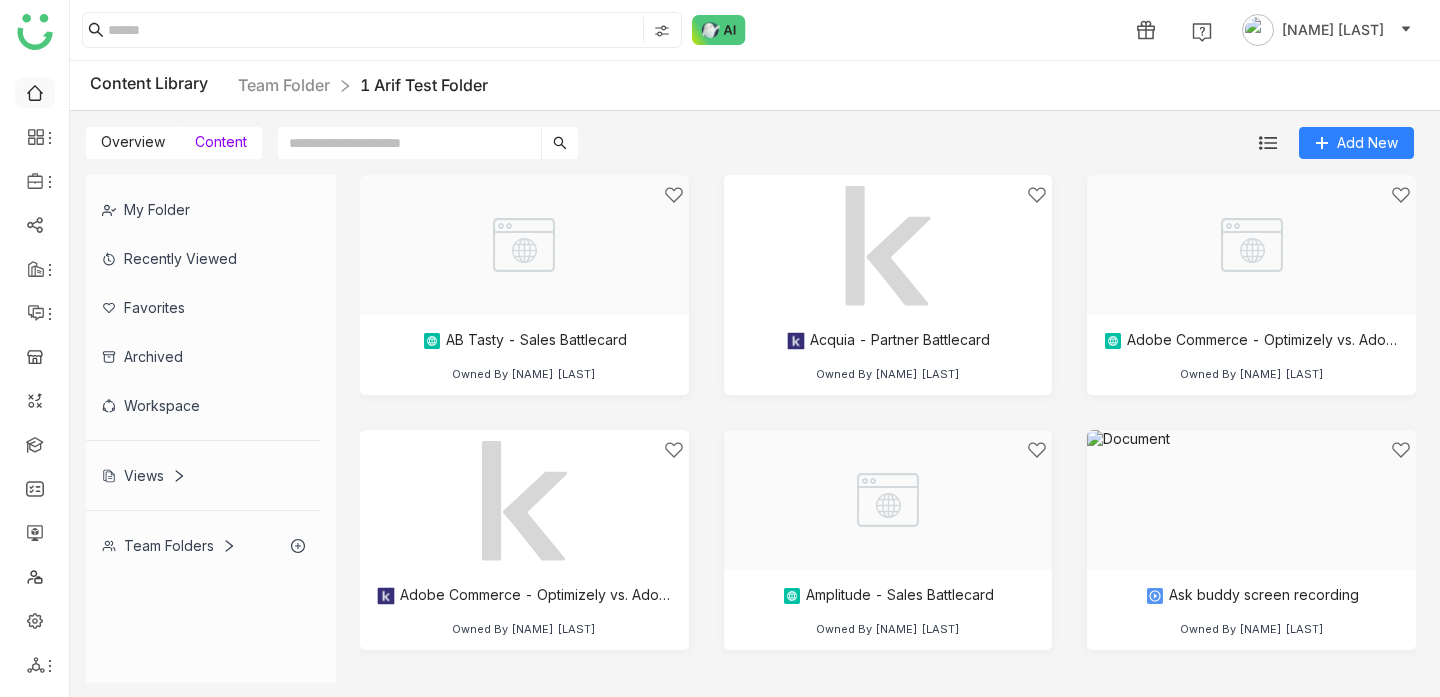 click at bounding box center [35, 91] 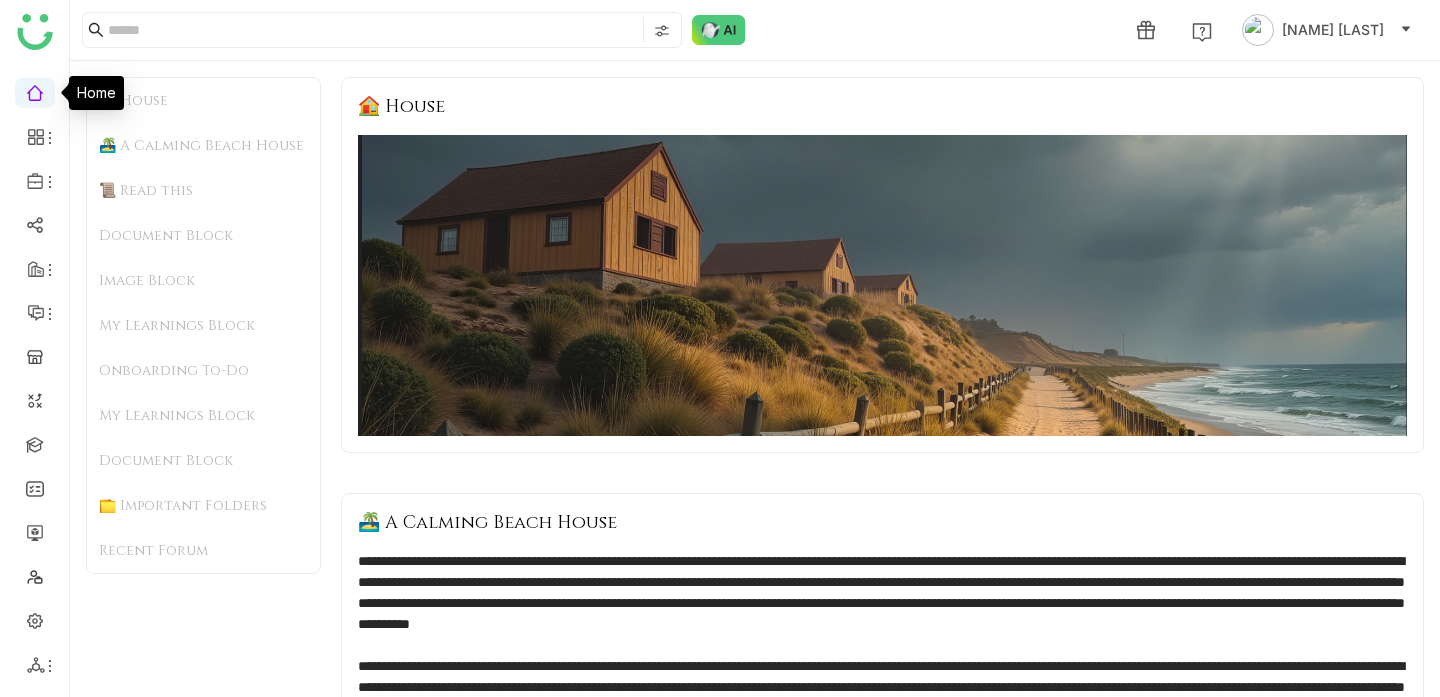 click on "🏠 House" 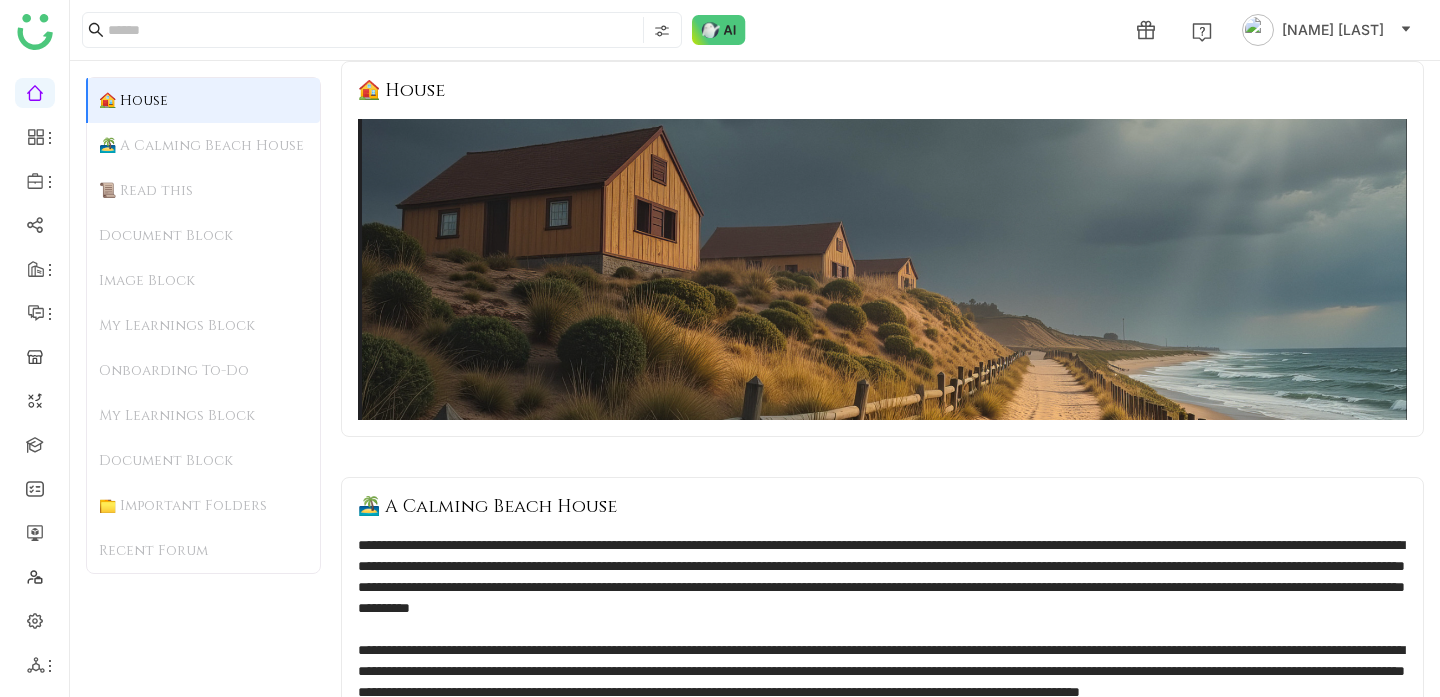 click on "🏝️ A Calming Beach House" 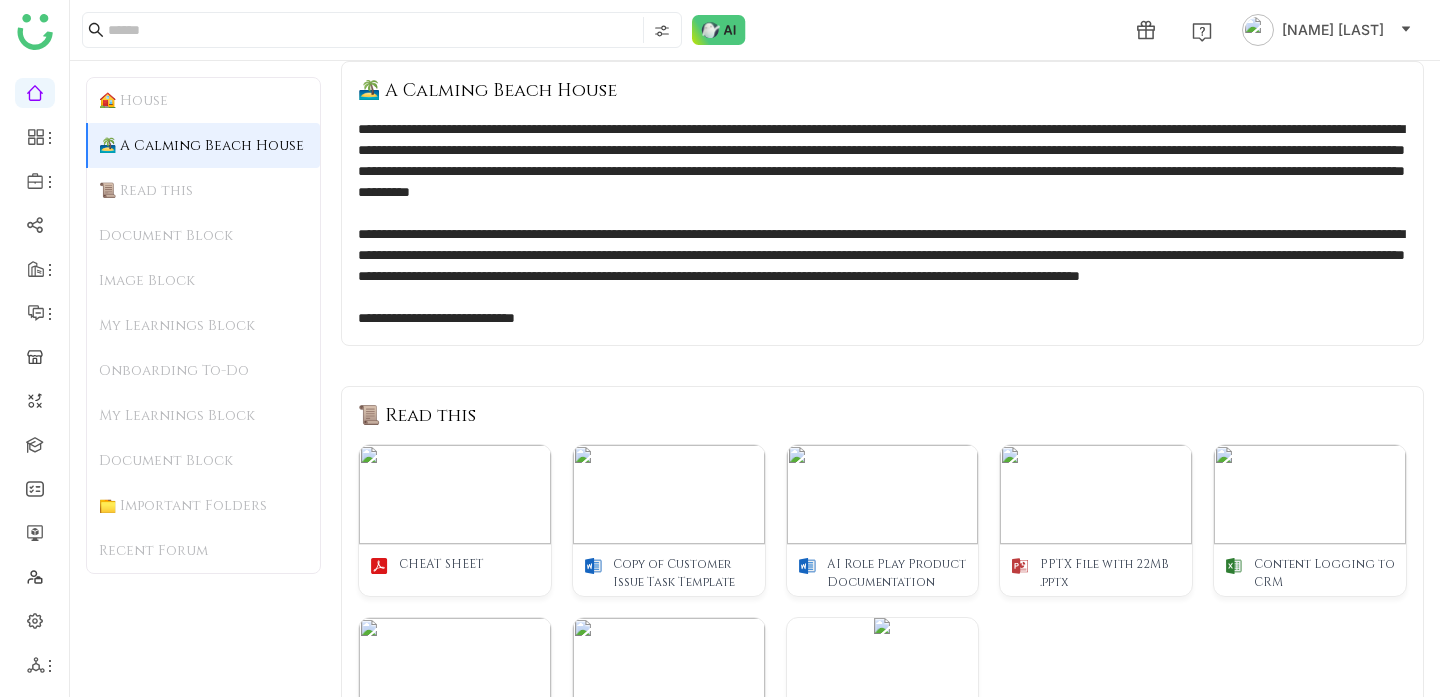 click on "📜 Read this" 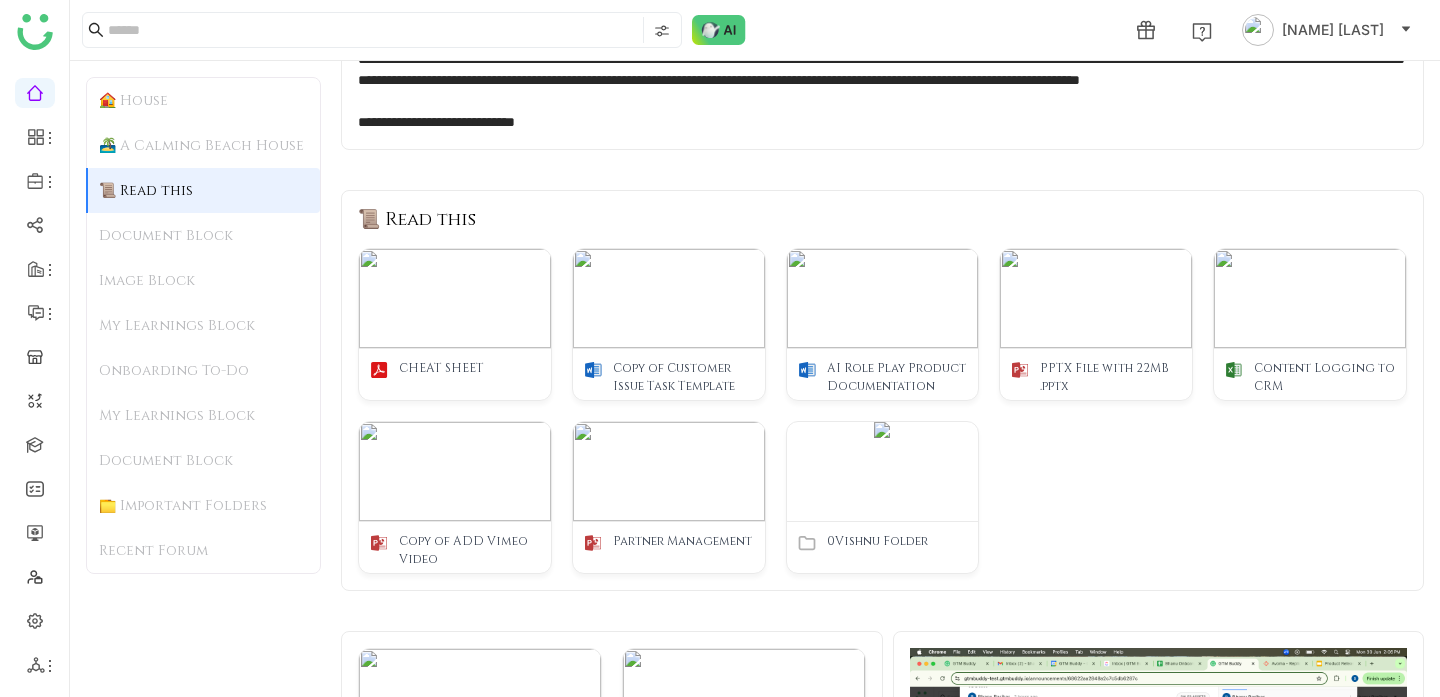 scroll, scrollTop: 813, scrollLeft: 0, axis: vertical 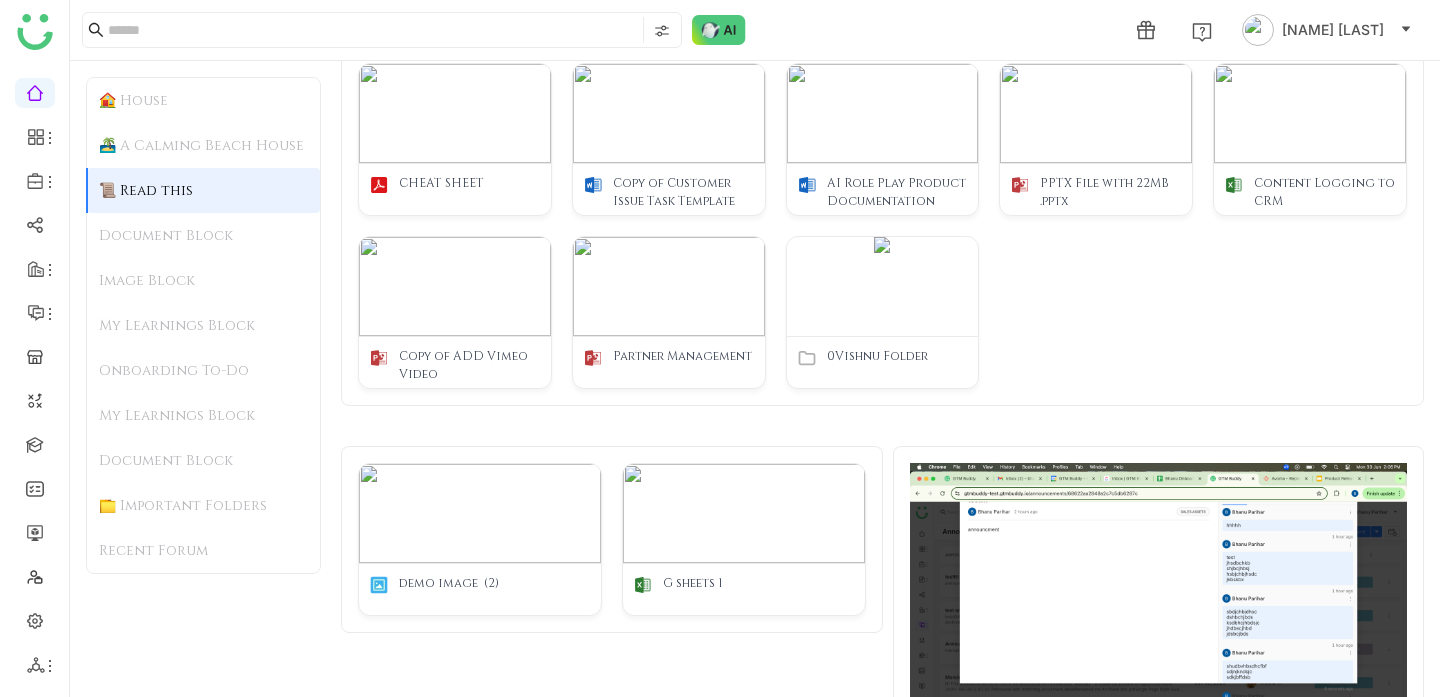 click on "📜 Read this" 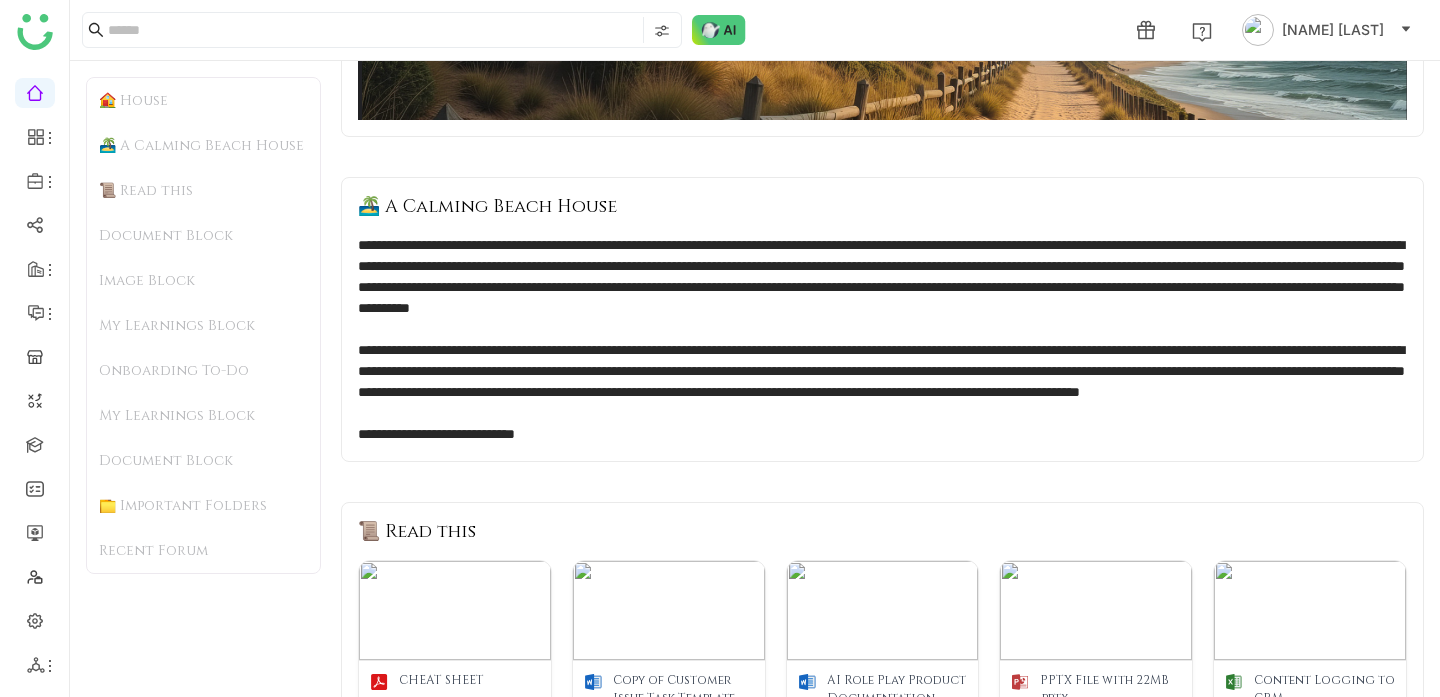 scroll, scrollTop: 0, scrollLeft: 0, axis: both 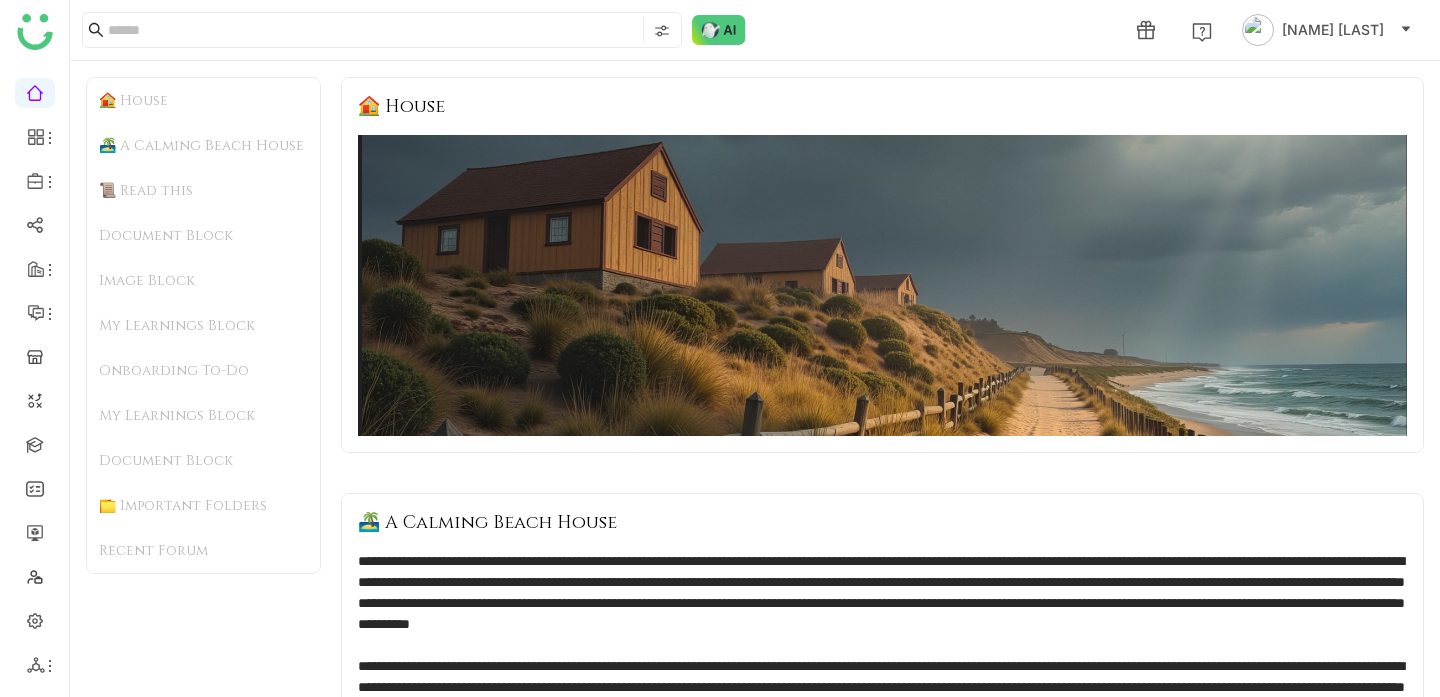 click on "🏠 House" 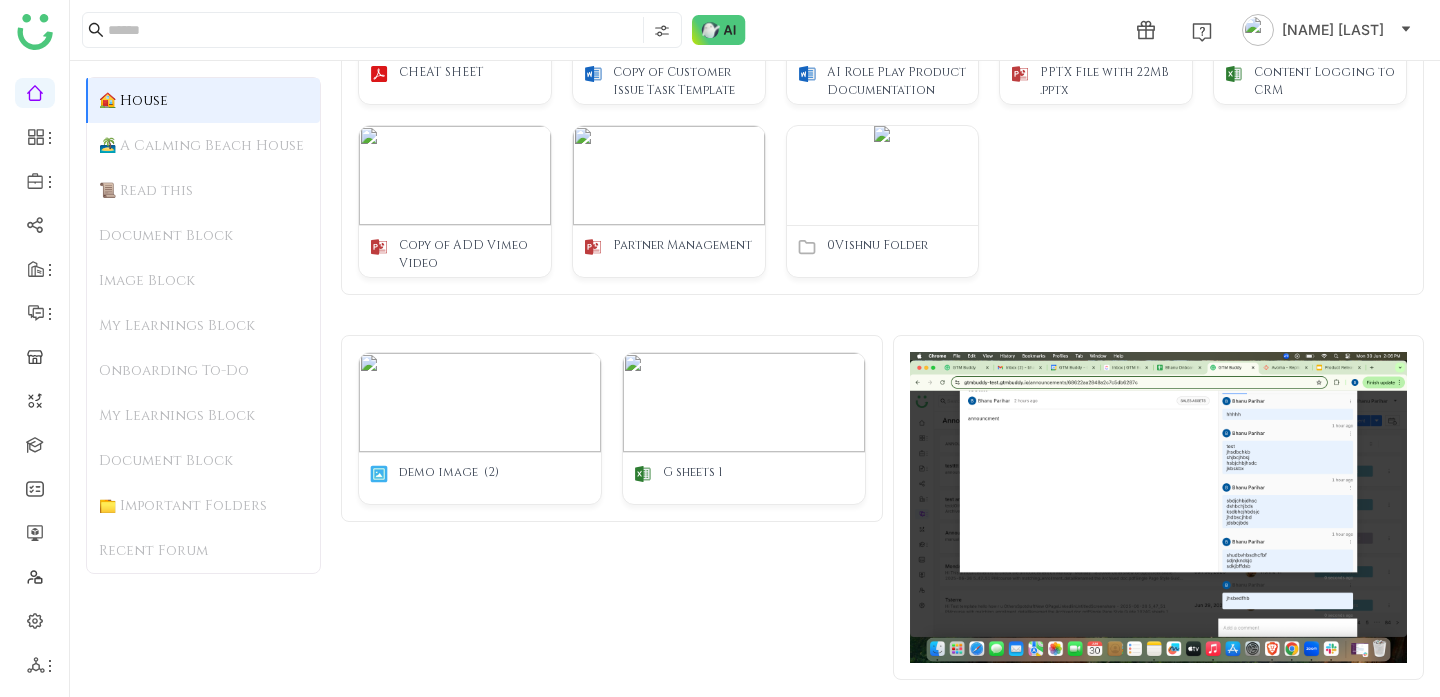 scroll, scrollTop: 0, scrollLeft: 0, axis: both 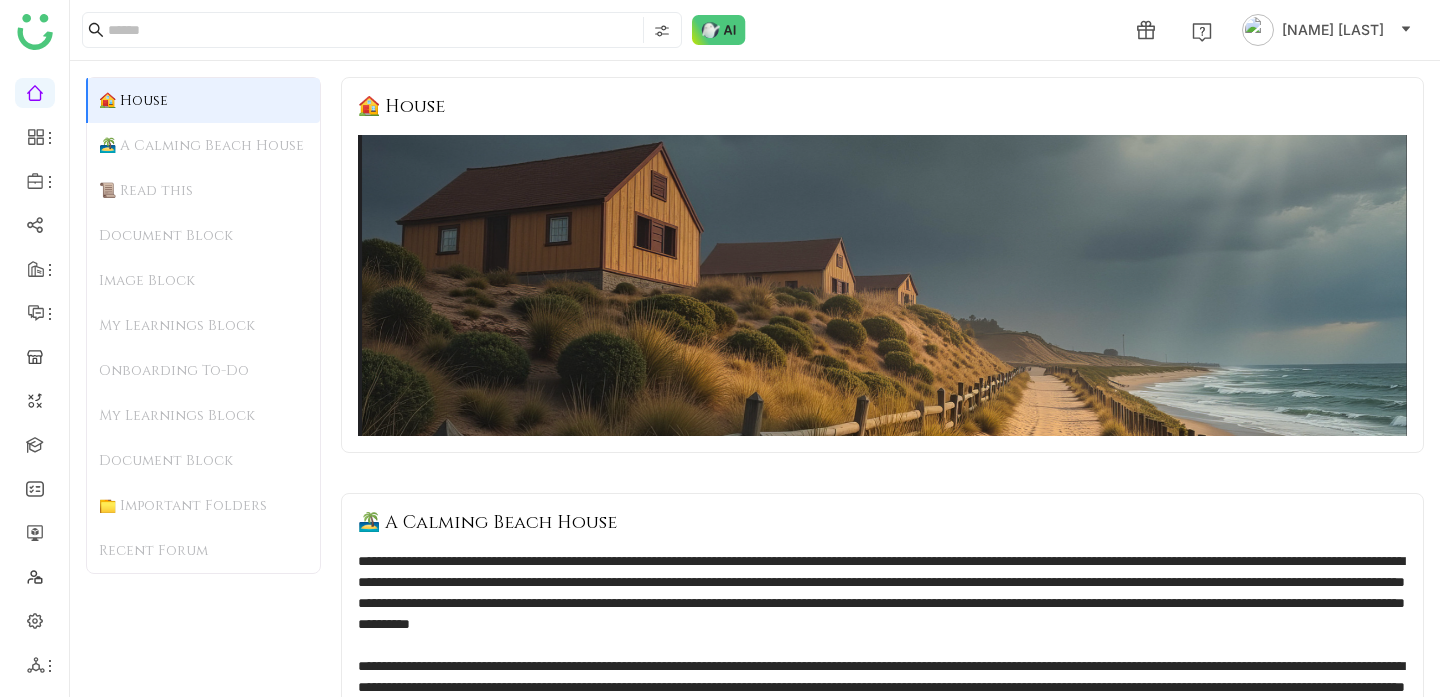 click on "📜 Read this" 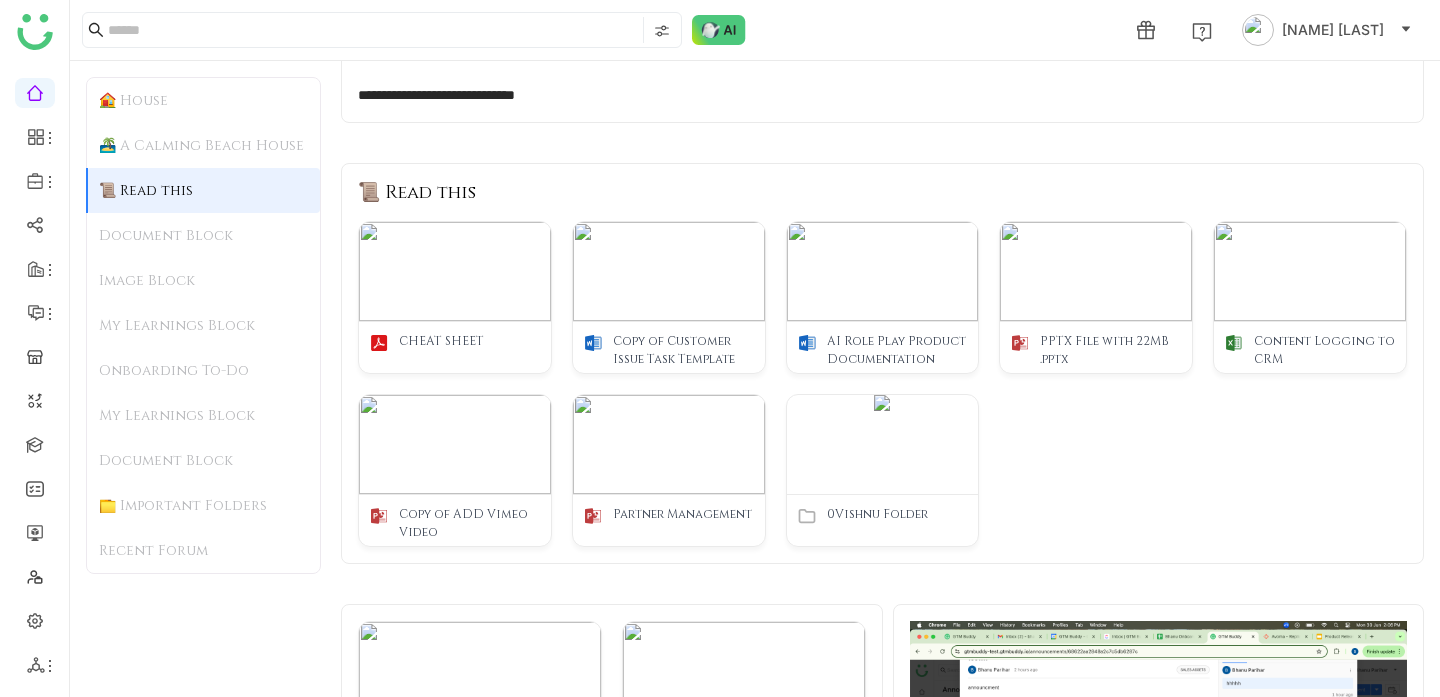 click on "Document Block" 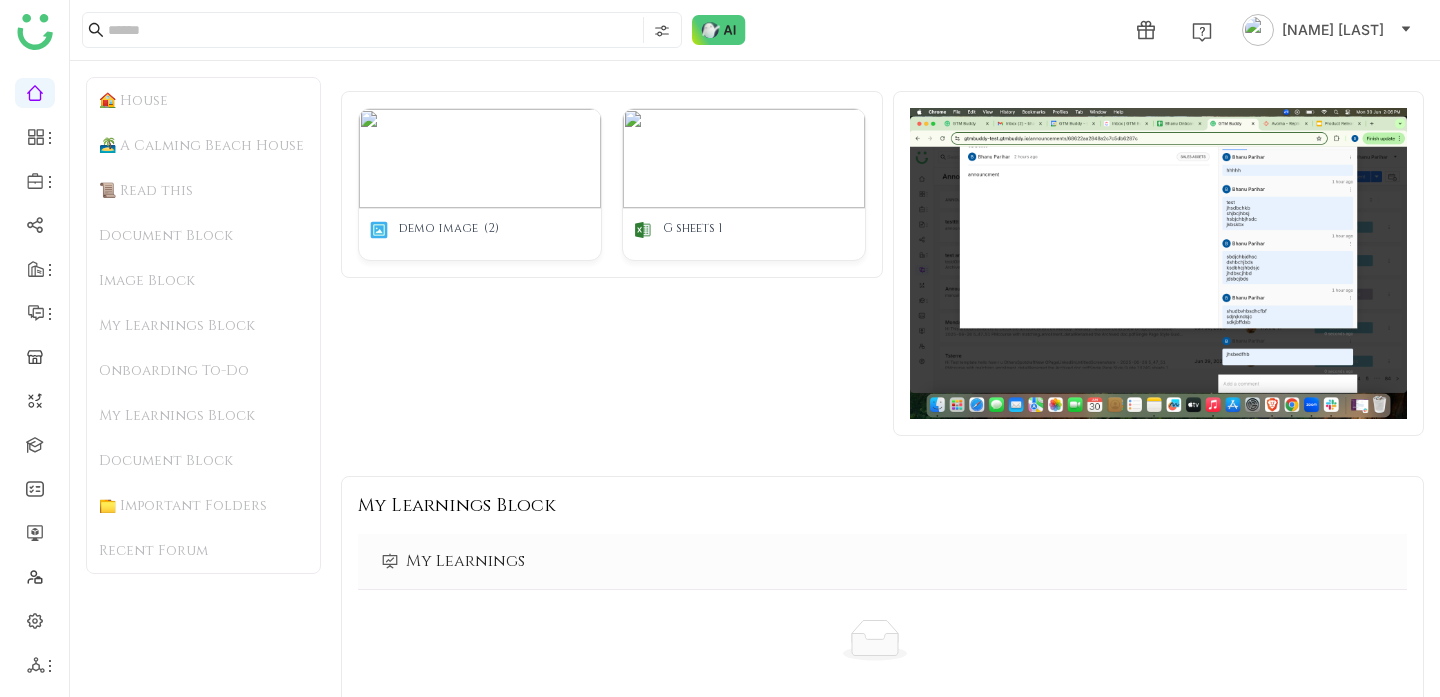 click on "Image Block" 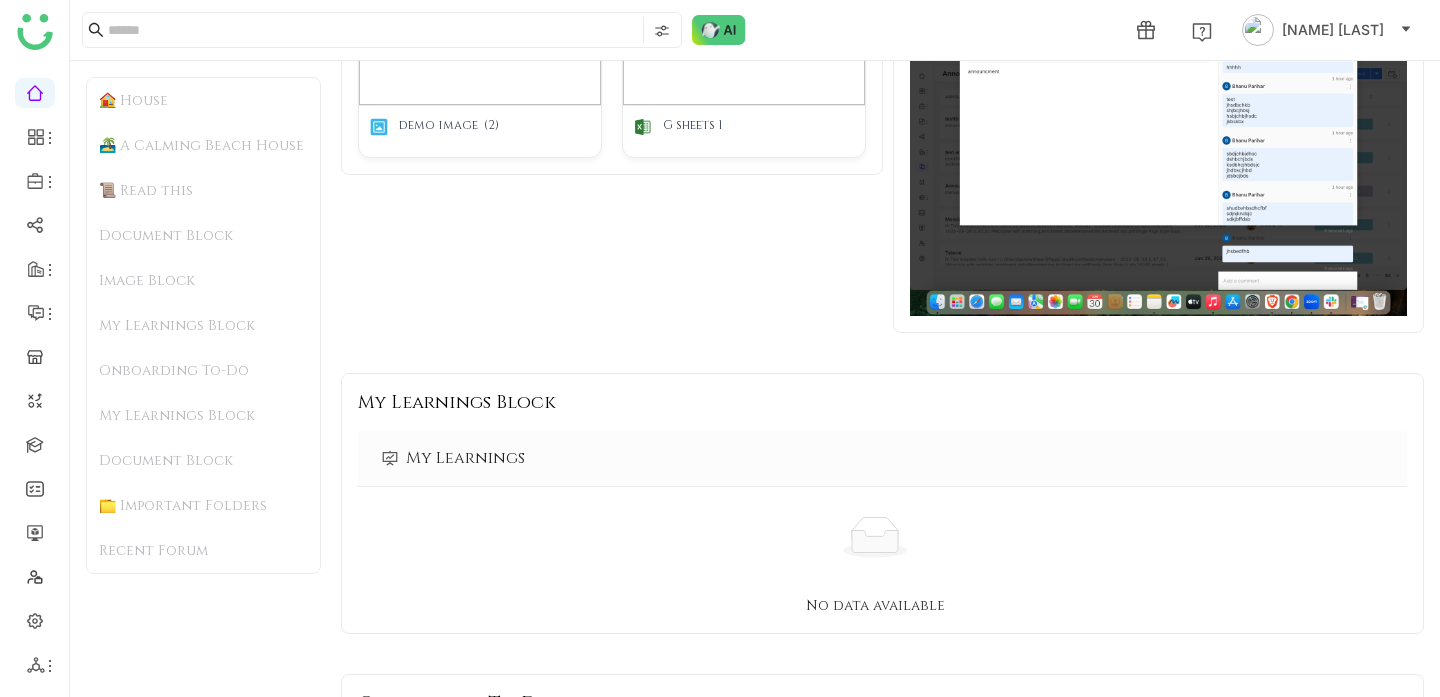 click on "My Learnings Block" 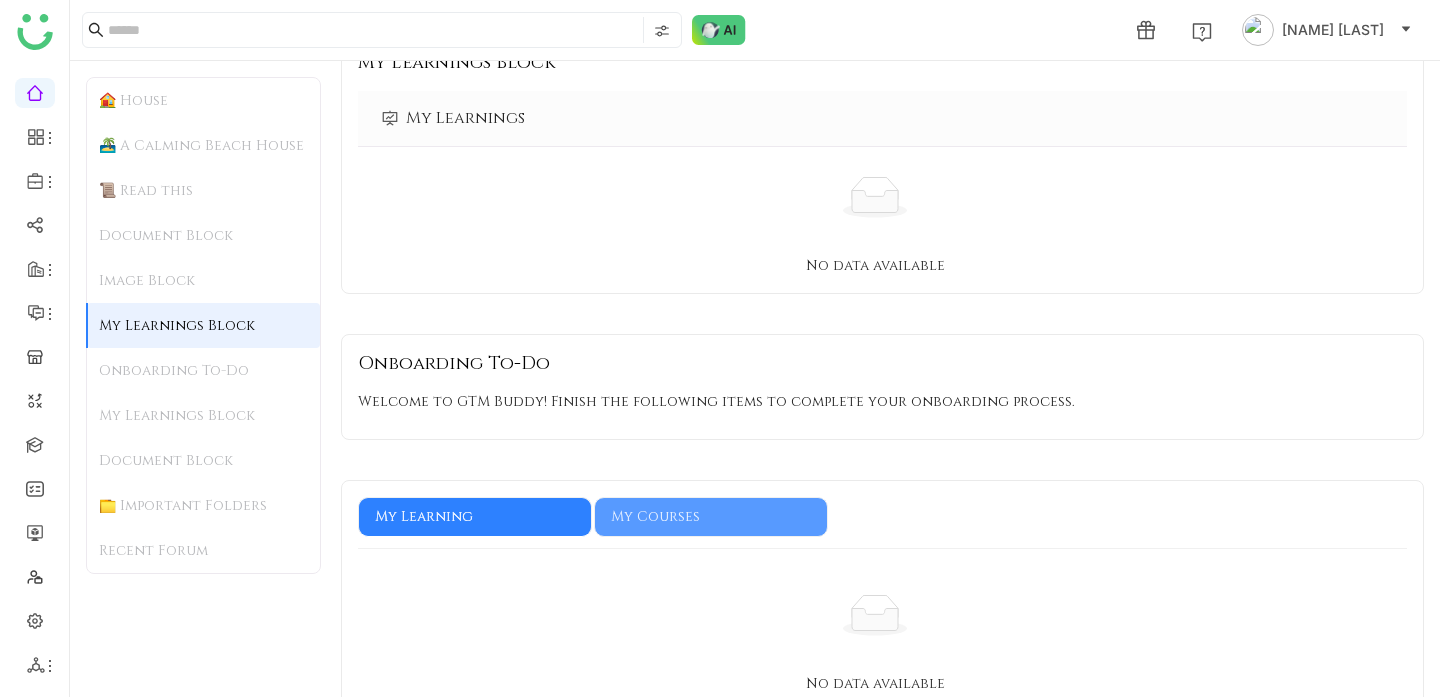 click on "Onboarding To-Do" 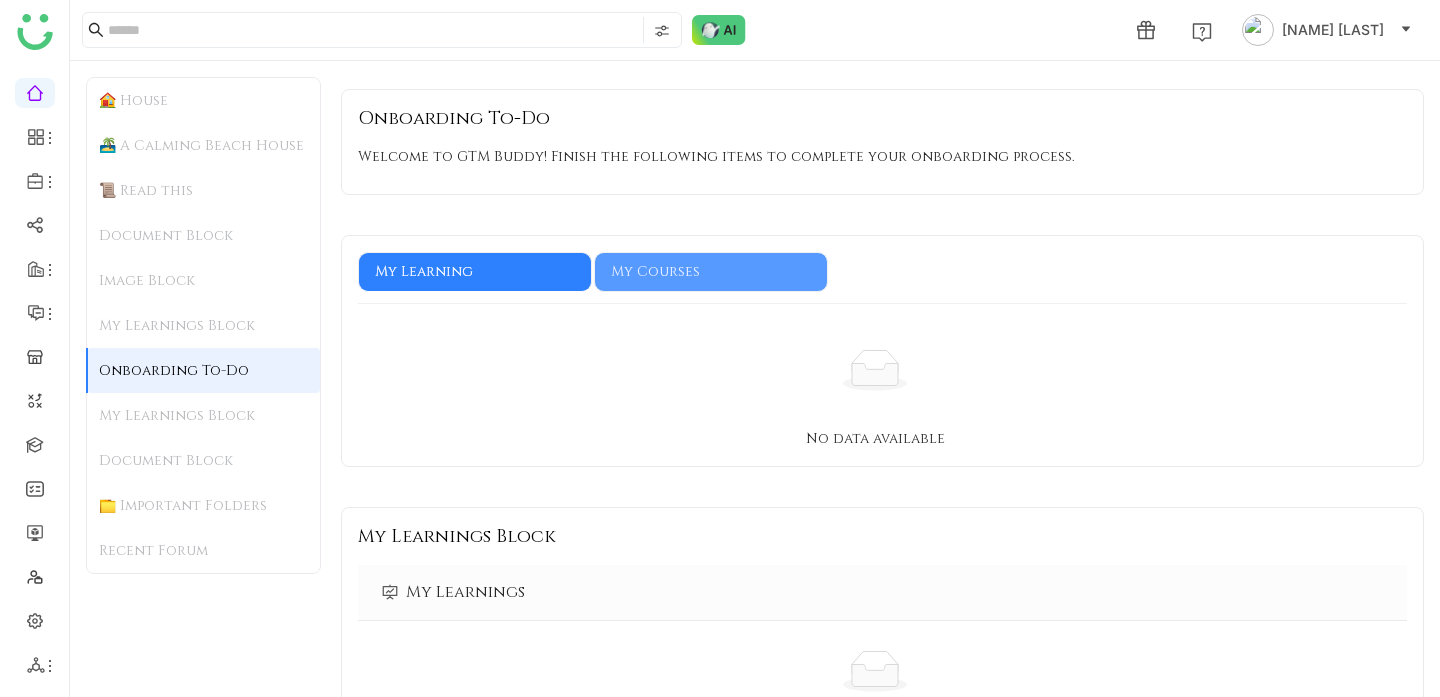 scroll, scrollTop: 1938, scrollLeft: 0, axis: vertical 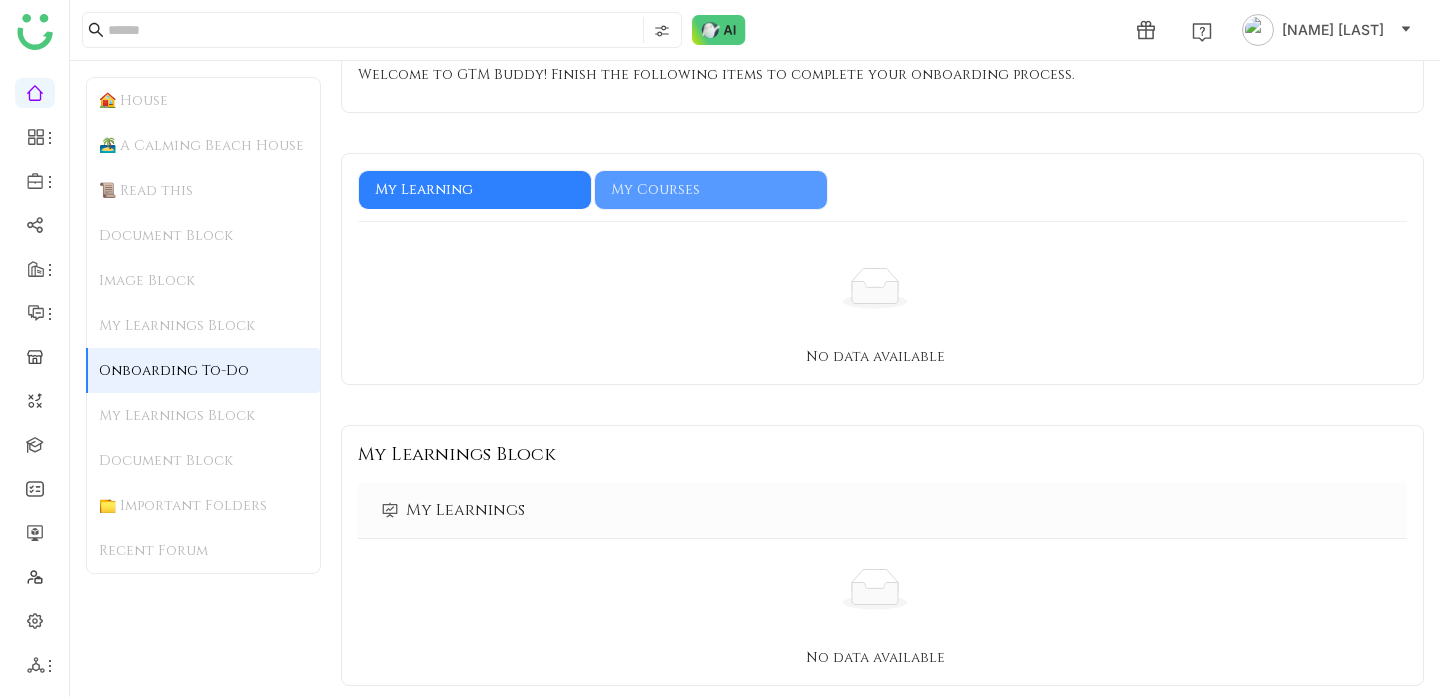 click on "My Learnings Block" 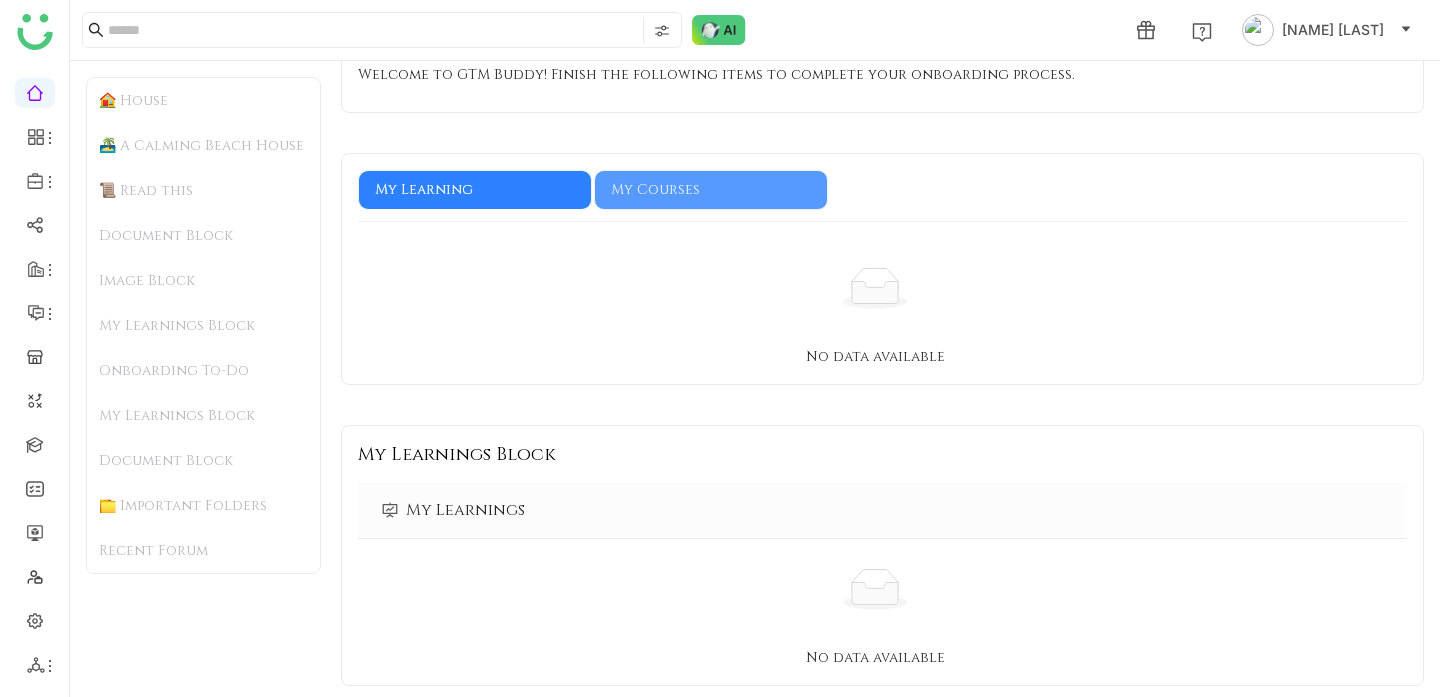 click on "Document Block" 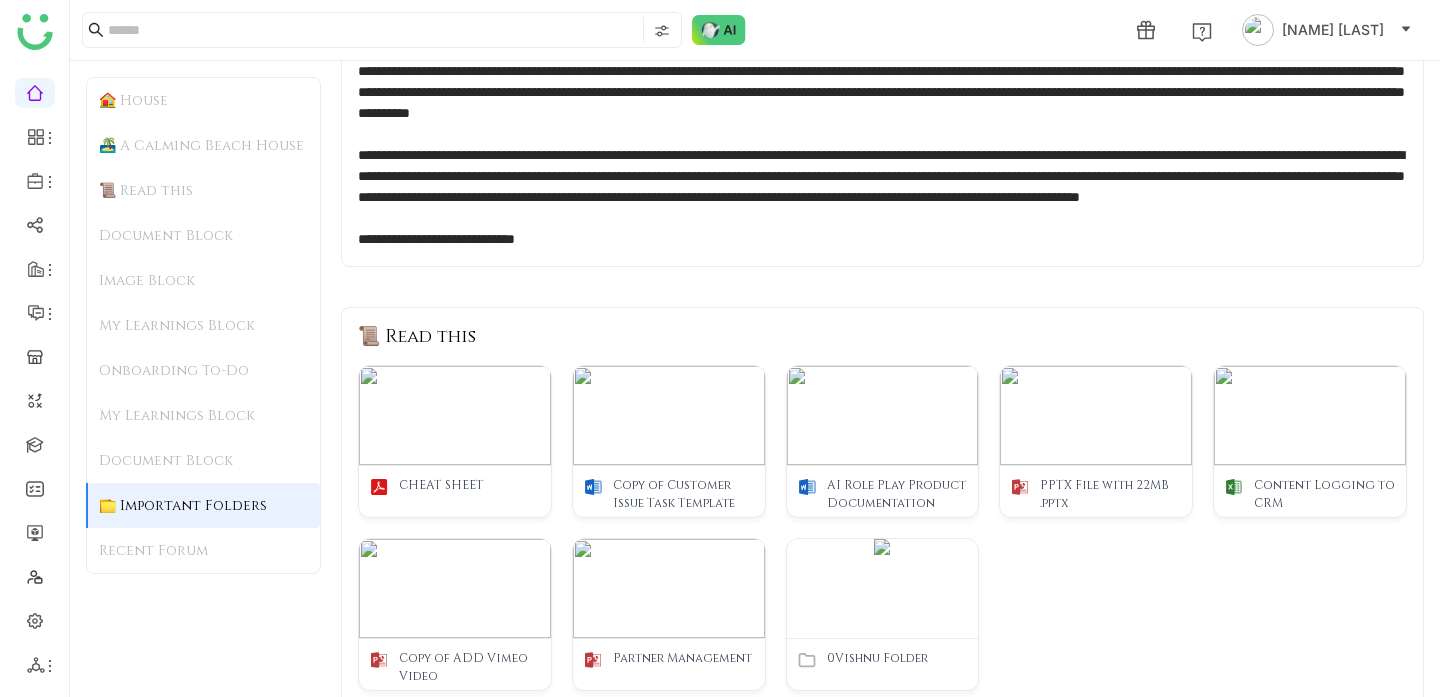 scroll, scrollTop: 0, scrollLeft: 0, axis: both 